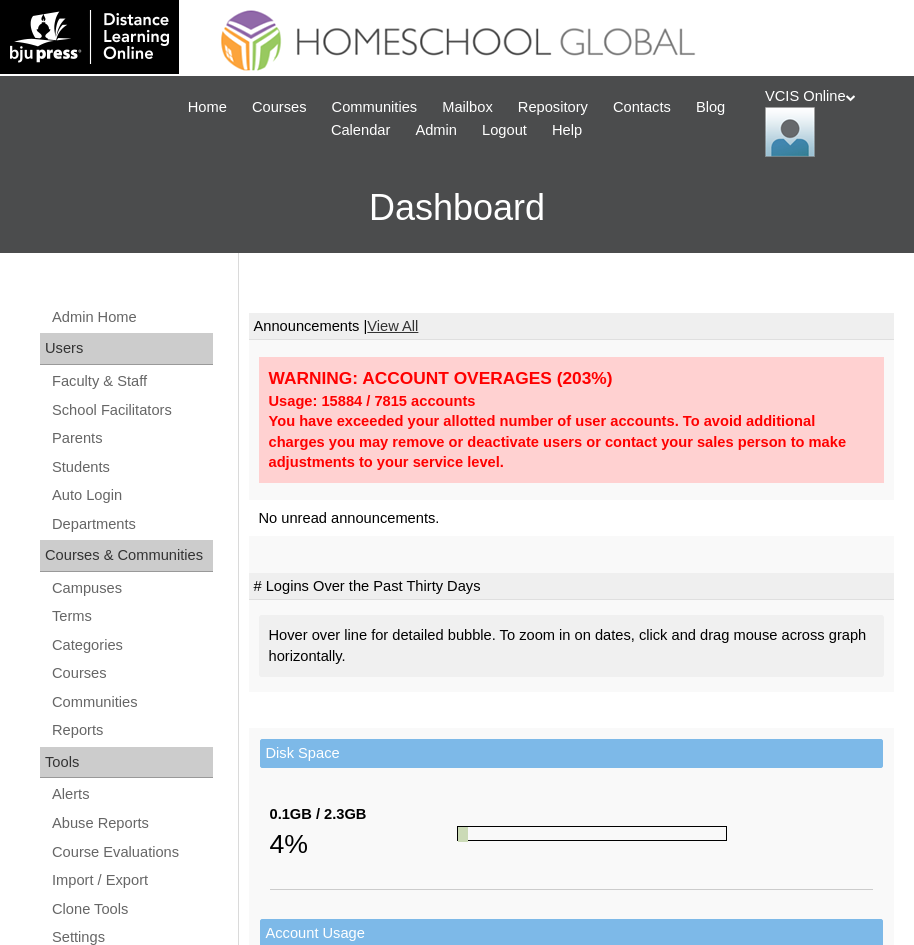 scroll, scrollTop: 0, scrollLeft: 0, axis: both 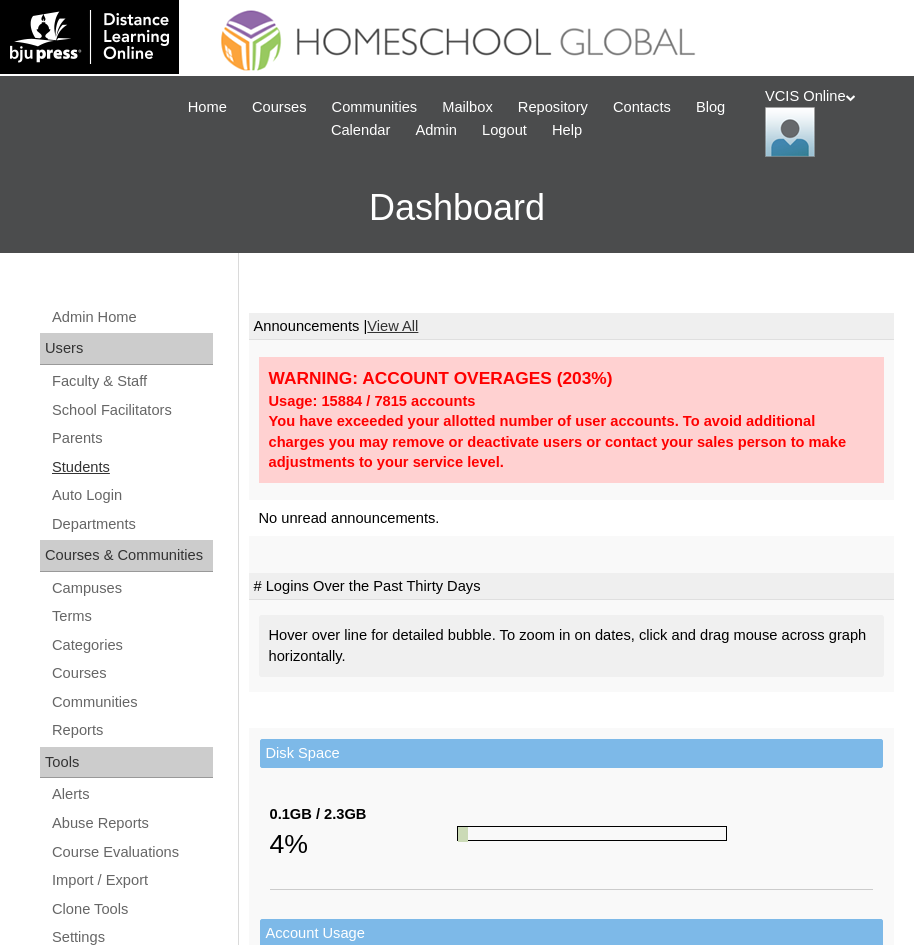 click on "Students" at bounding box center (131, 467) 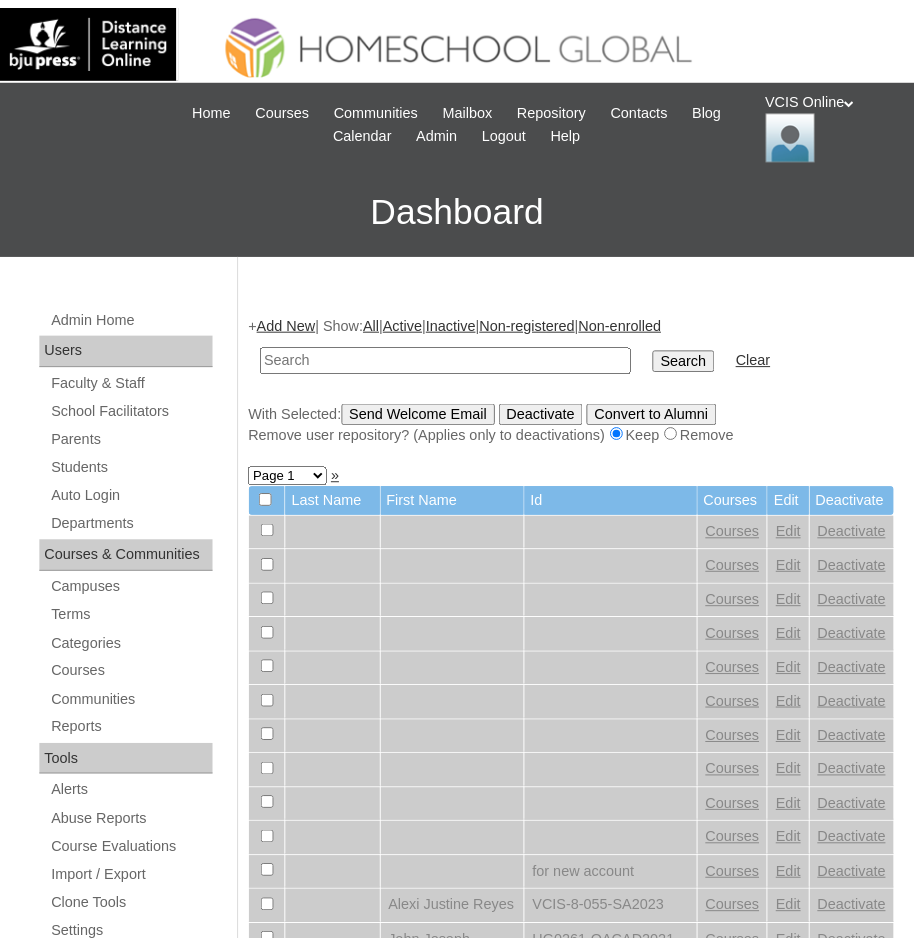 scroll, scrollTop: 0, scrollLeft: 0, axis: both 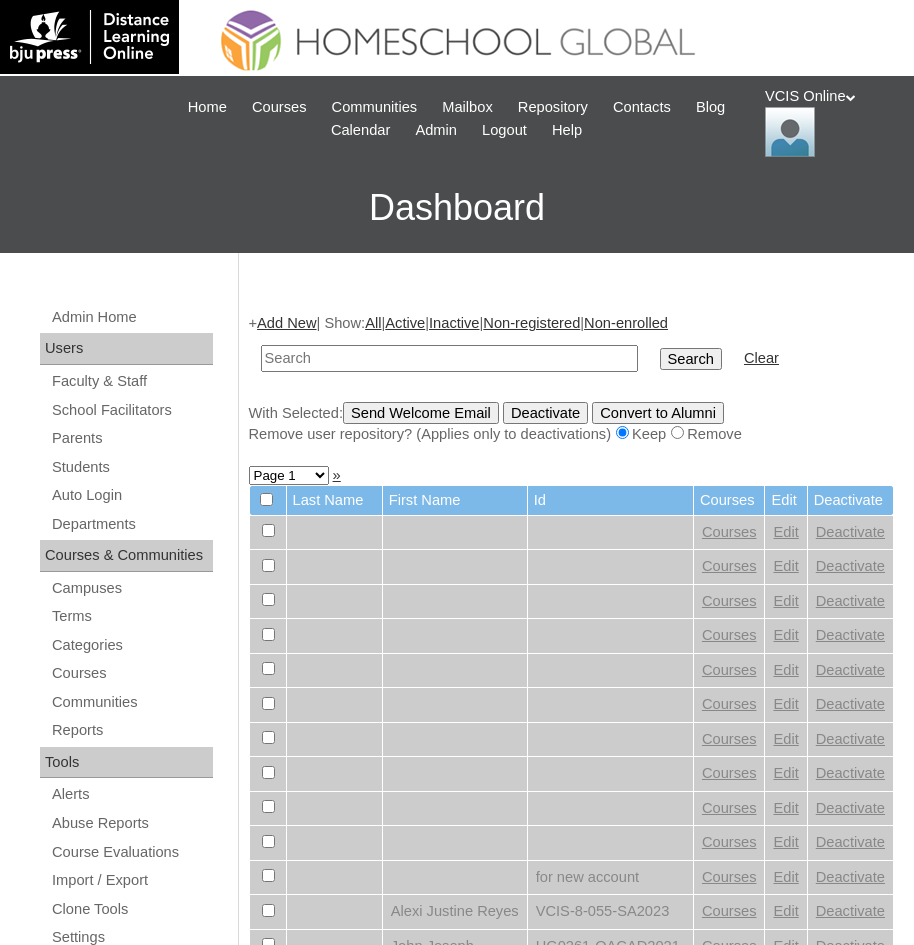 click at bounding box center (449, 358) 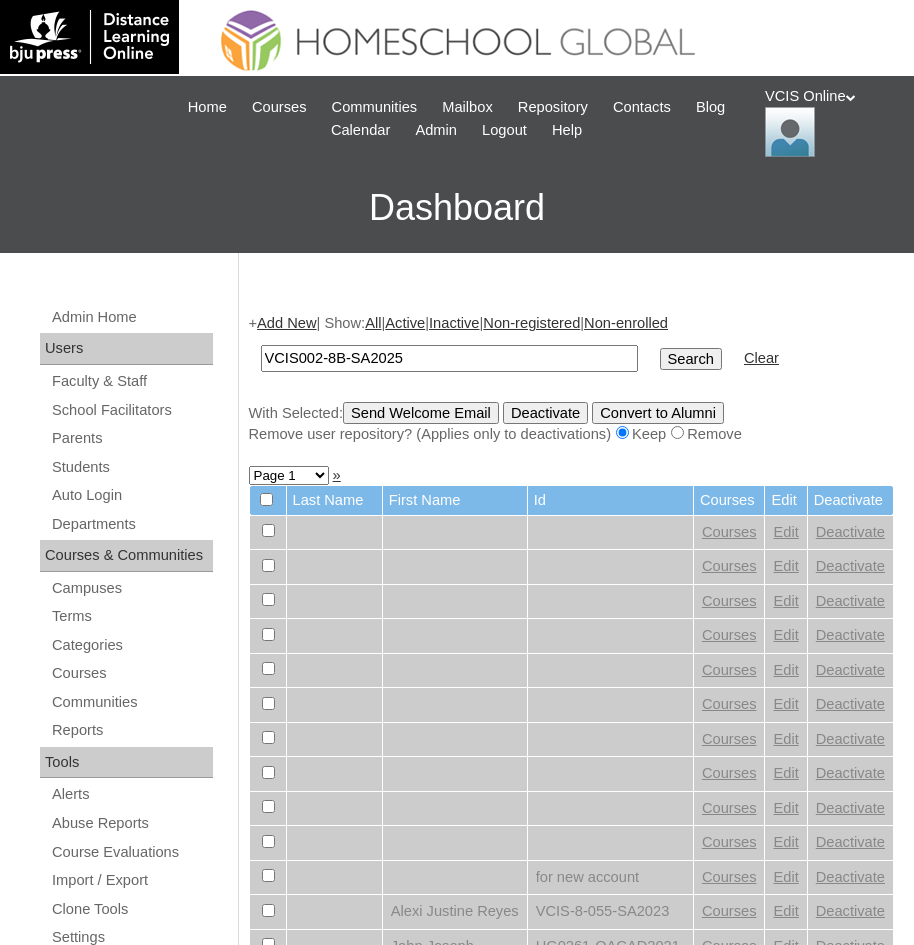 type on "VCIS002-8B-SA2025" 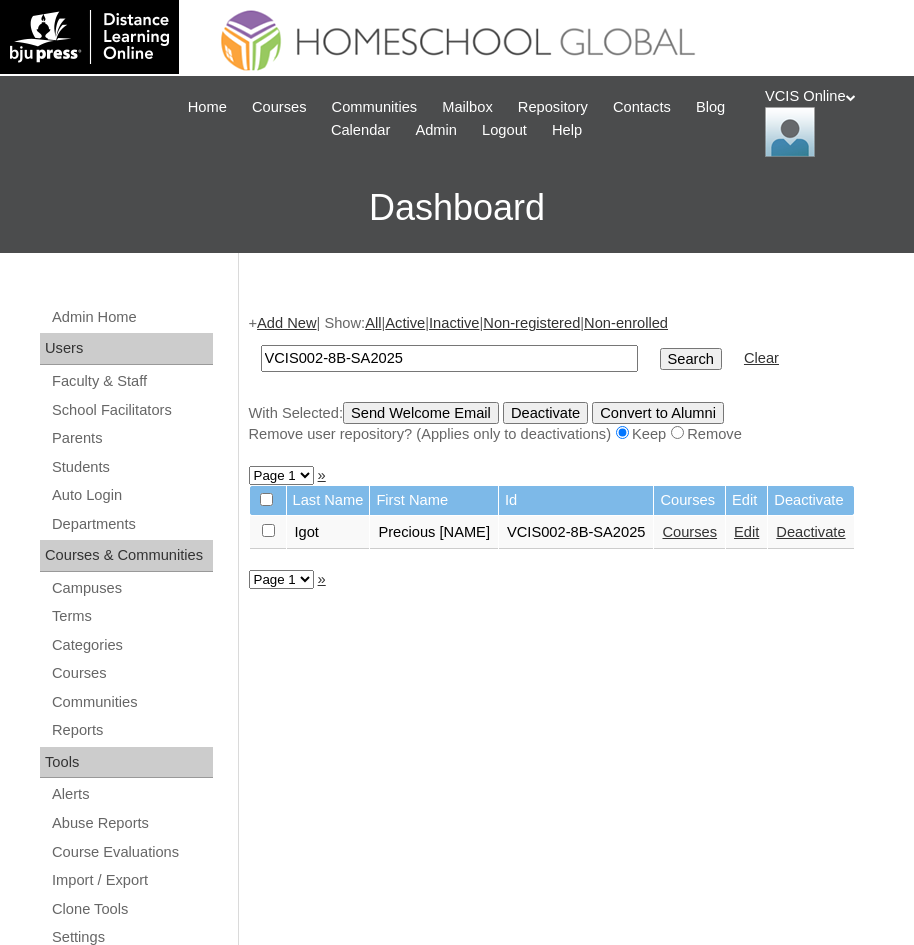 scroll, scrollTop: 0, scrollLeft: 0, axis: both 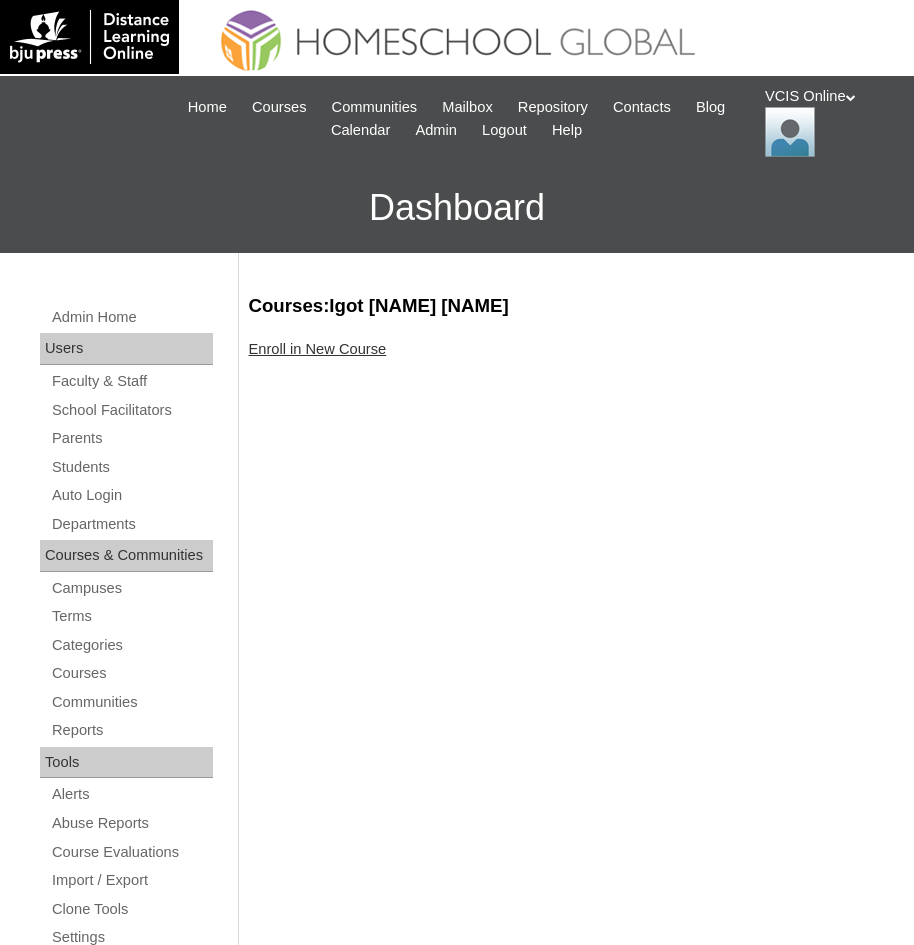 click on "Enroll in New Course" at bounding box center [318, 349] 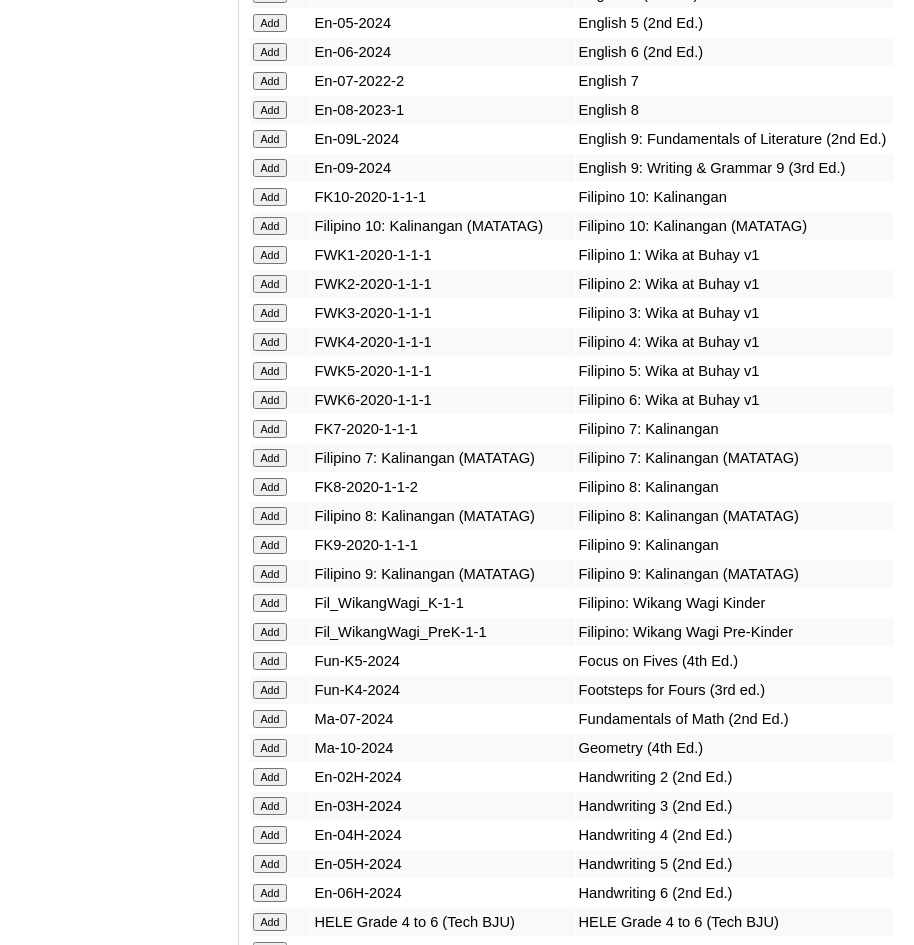 scroll, scrollTop: 6500, scrollLeft: 0, axis: vertical 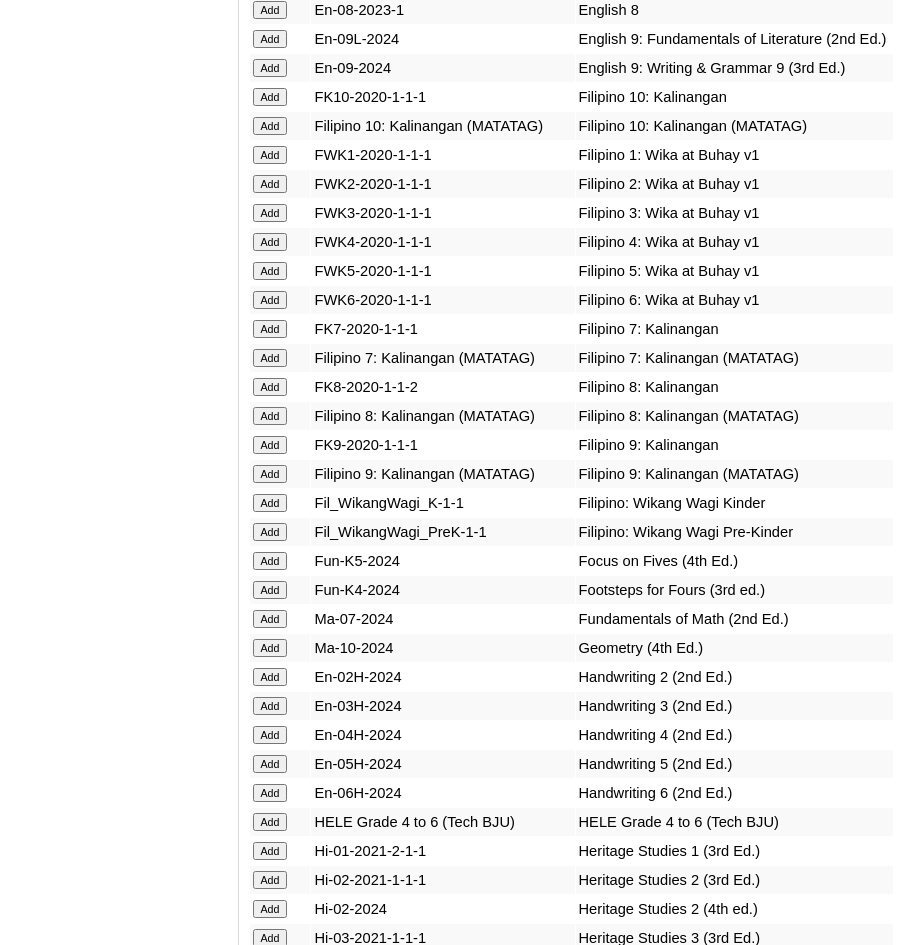click on "Add" at bounding box center (270, -6101) 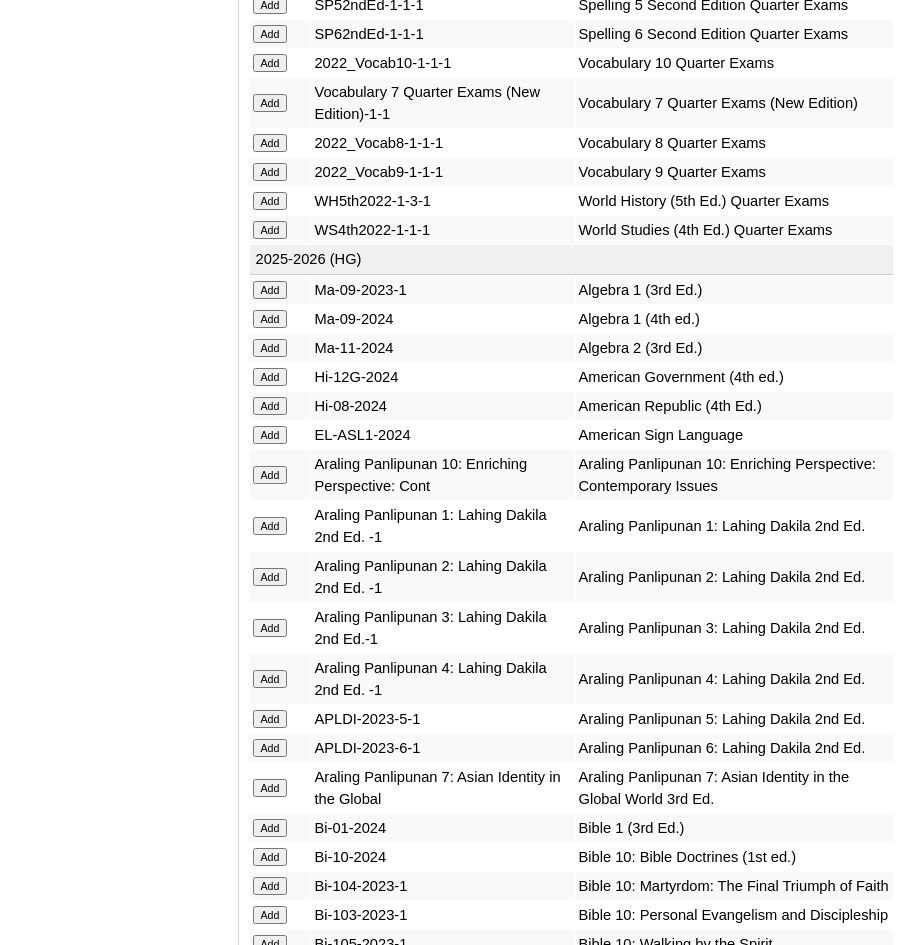scroll, scrollTop: 4800, scrollLeft: 0, axis: vertical 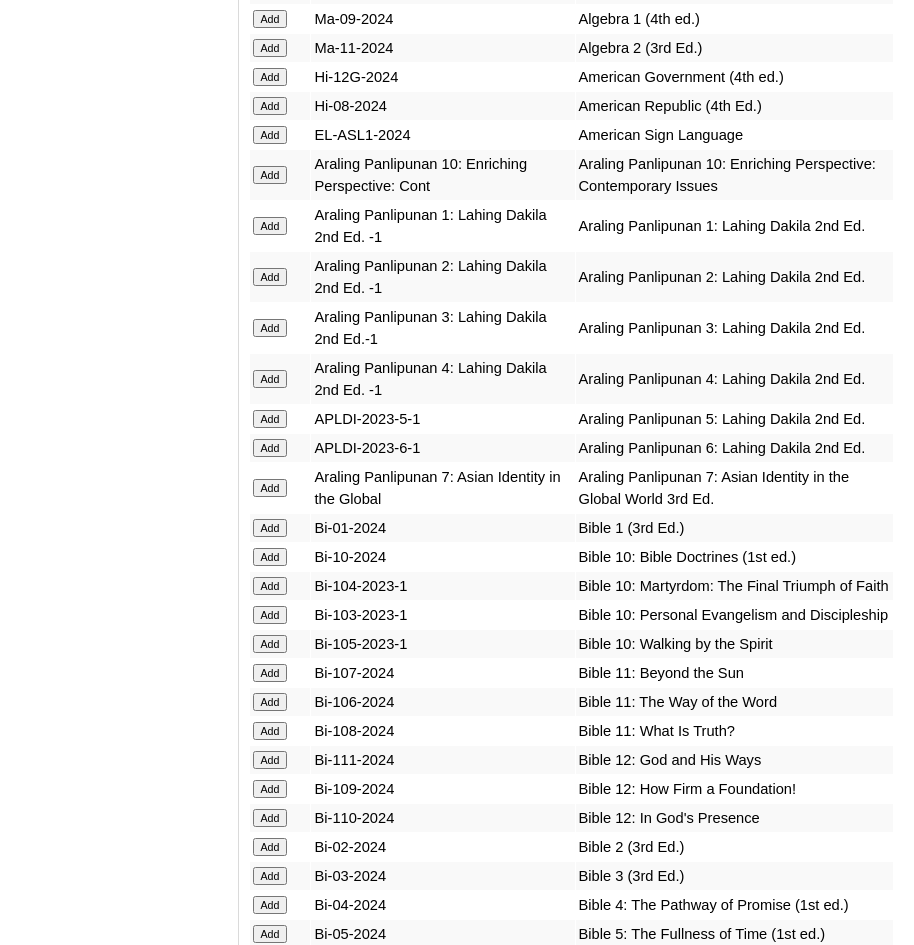 click on "Add" at bounding box center (270, -4401) 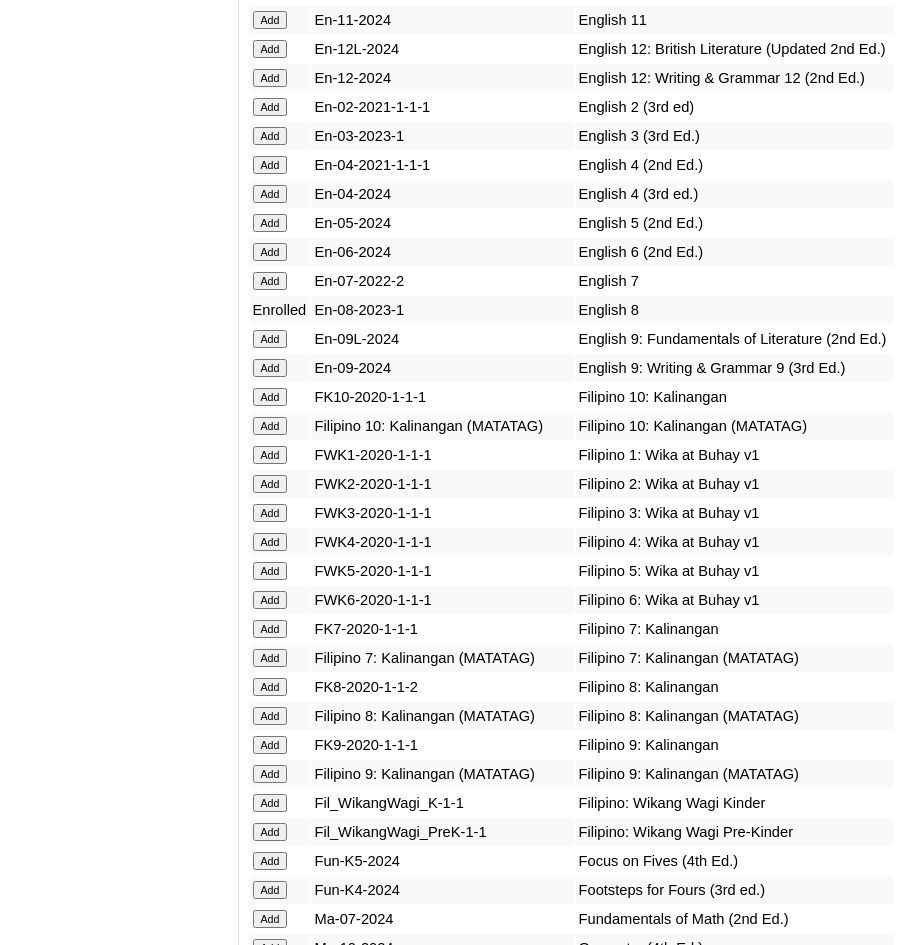 scroll, scrollTop: 6400, scrollLeft: 0, axis: vertical 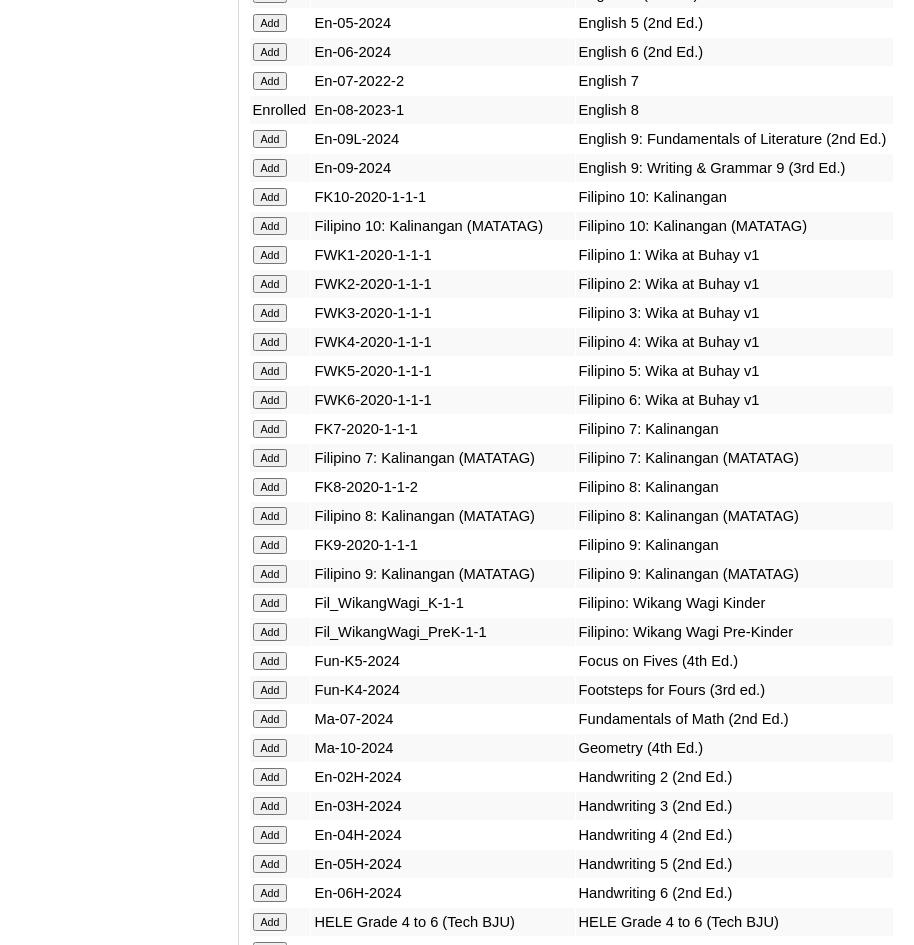 click on "Add" at bounding box center (270, -6001) 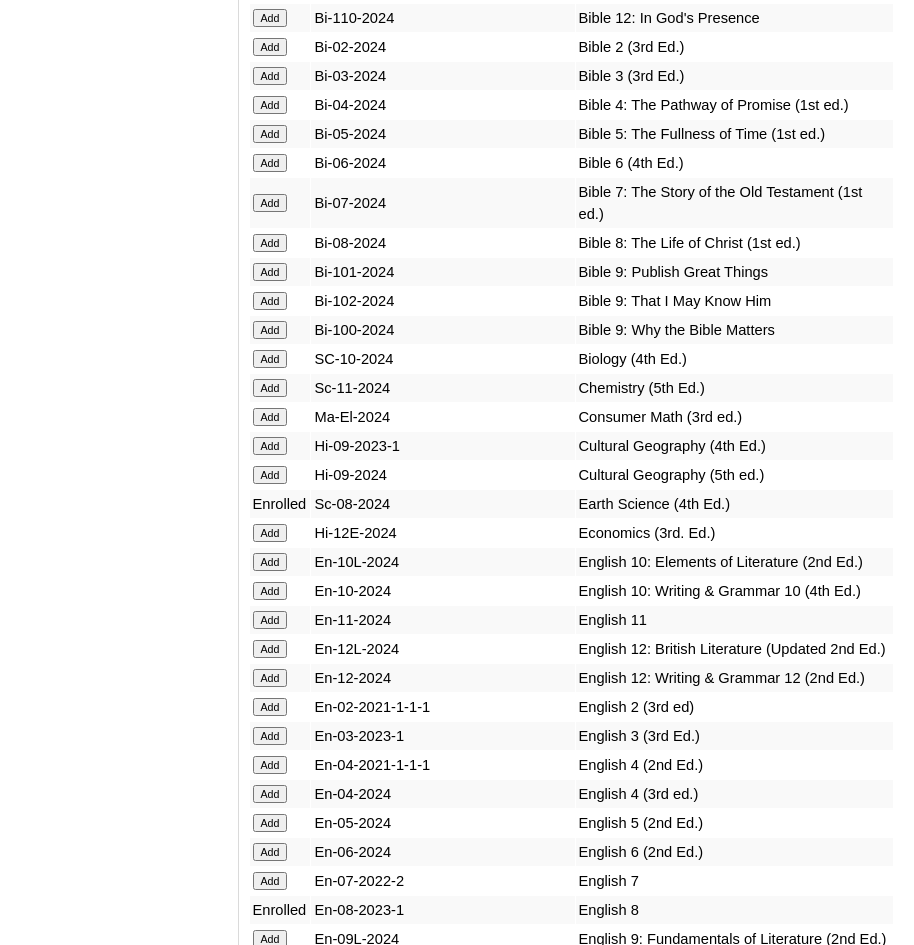 scroll, scrollTop: 5700, scrollLeft: 0, axis: vertical 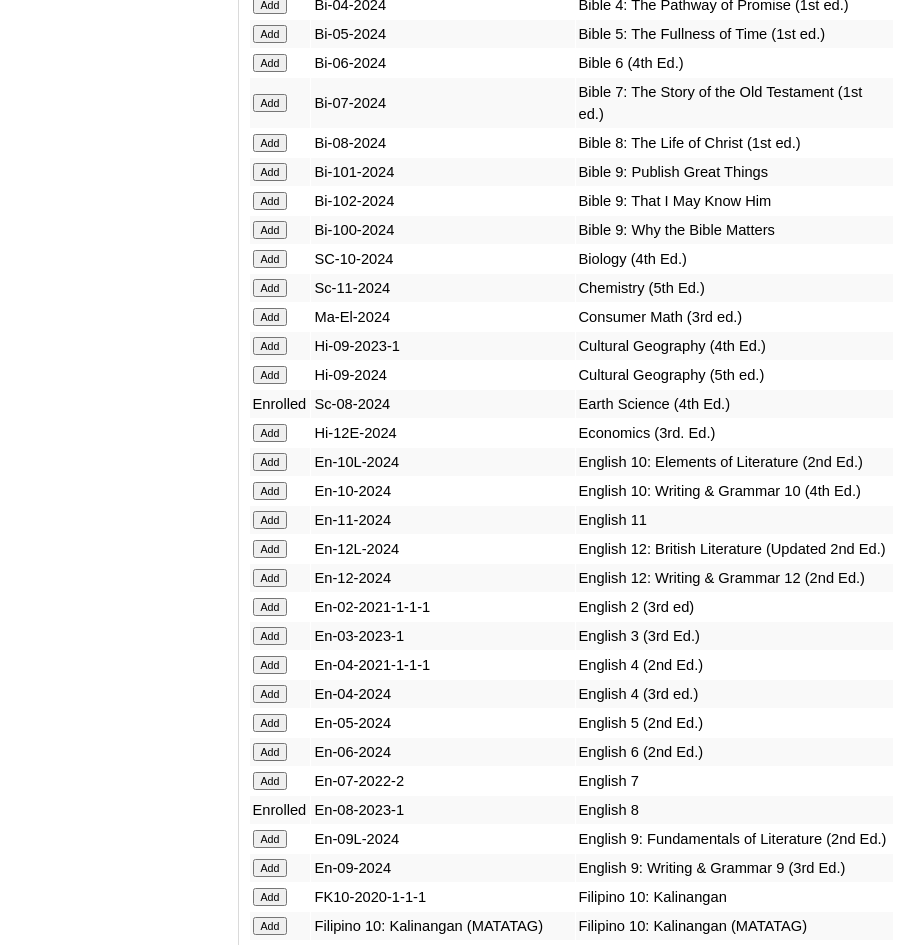 click on "Add" at bounding box center (270, -5301) 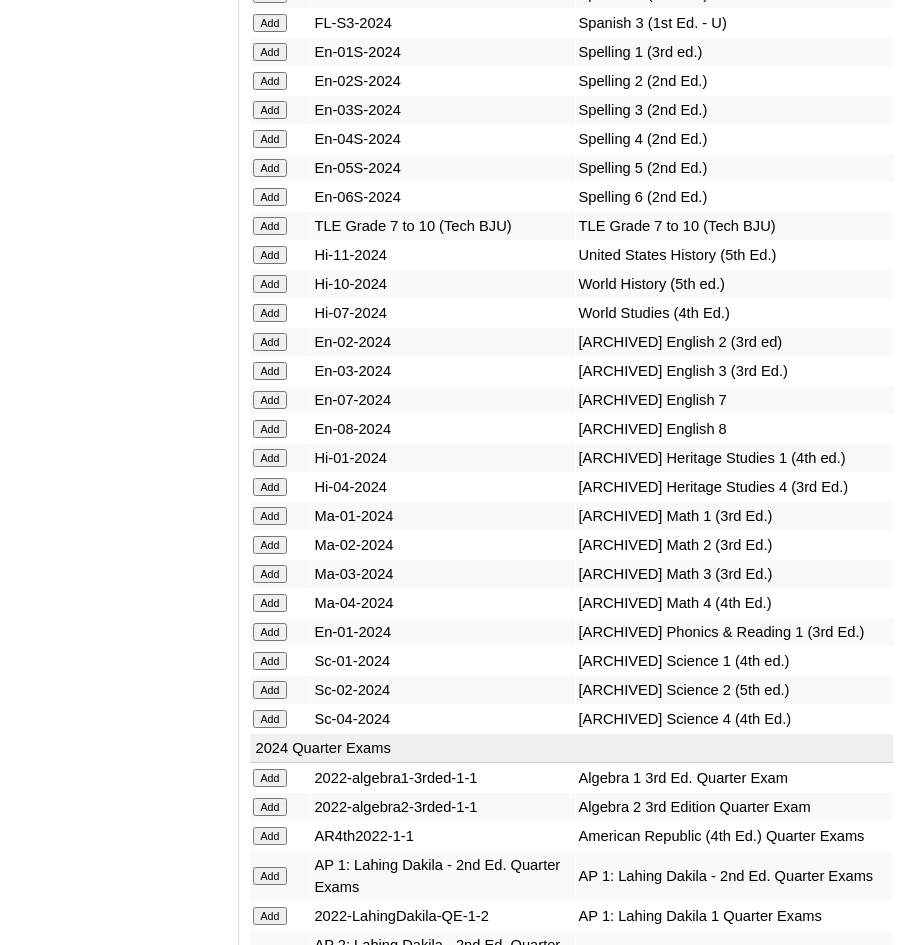 scroll, scrollTop: 8900, scrollLeft: 0, axis: vertical 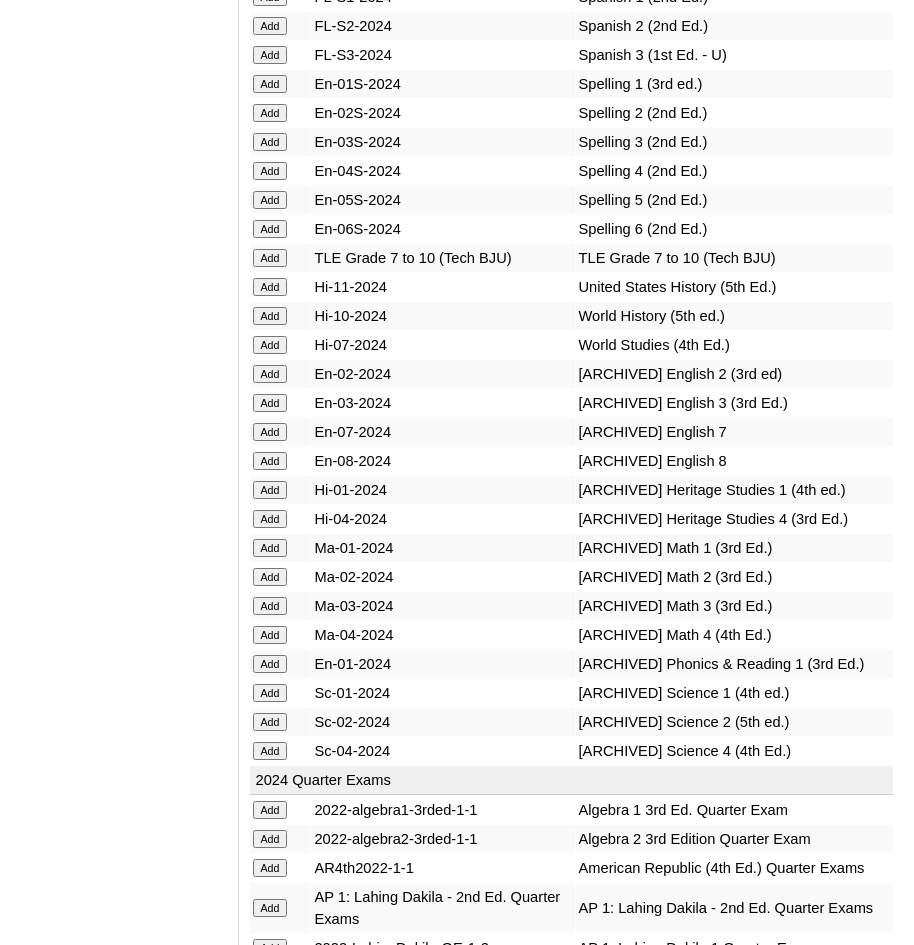 click on "Add" at bounding box center (270, -8501) 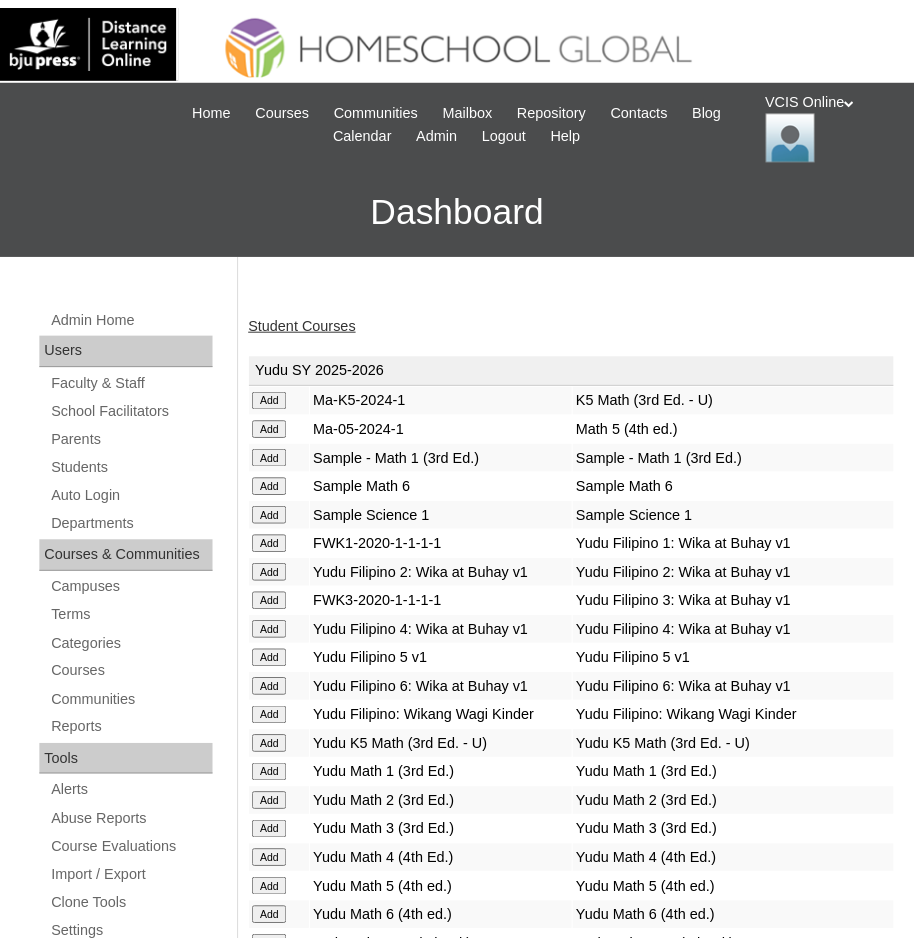 scroll, scrollTop: 0, scrollLeft: 0, axis: both 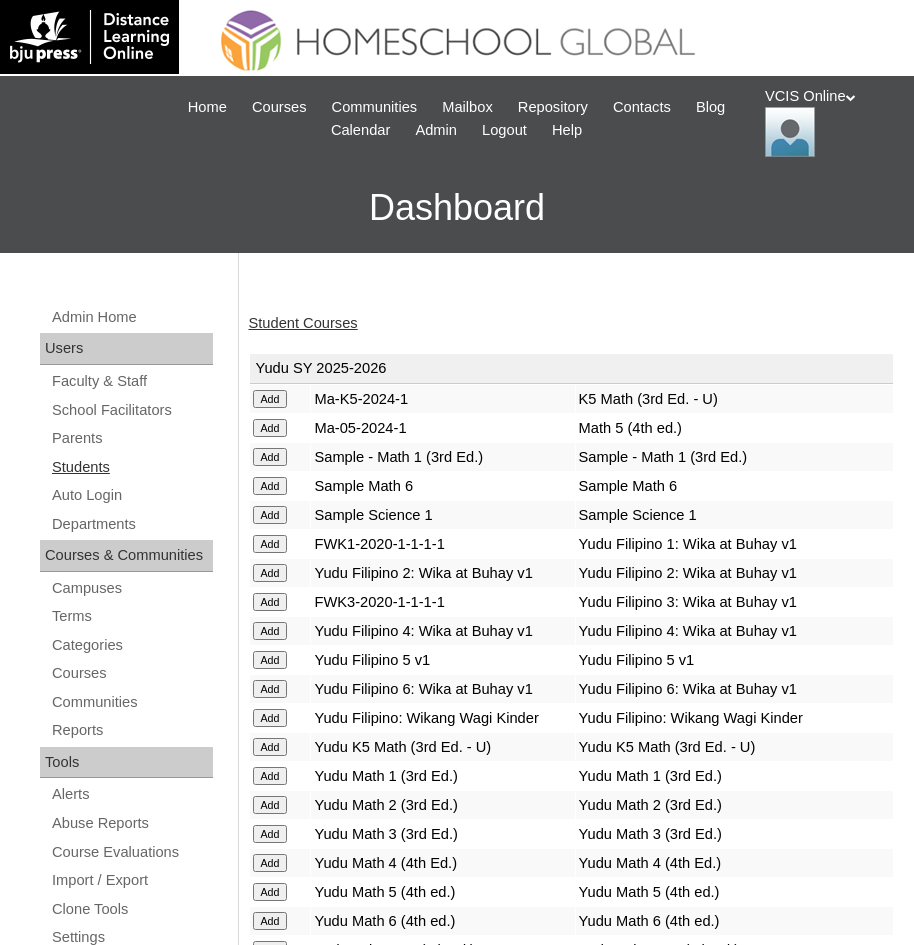 click on "Students" at bounding box center (131, 467) 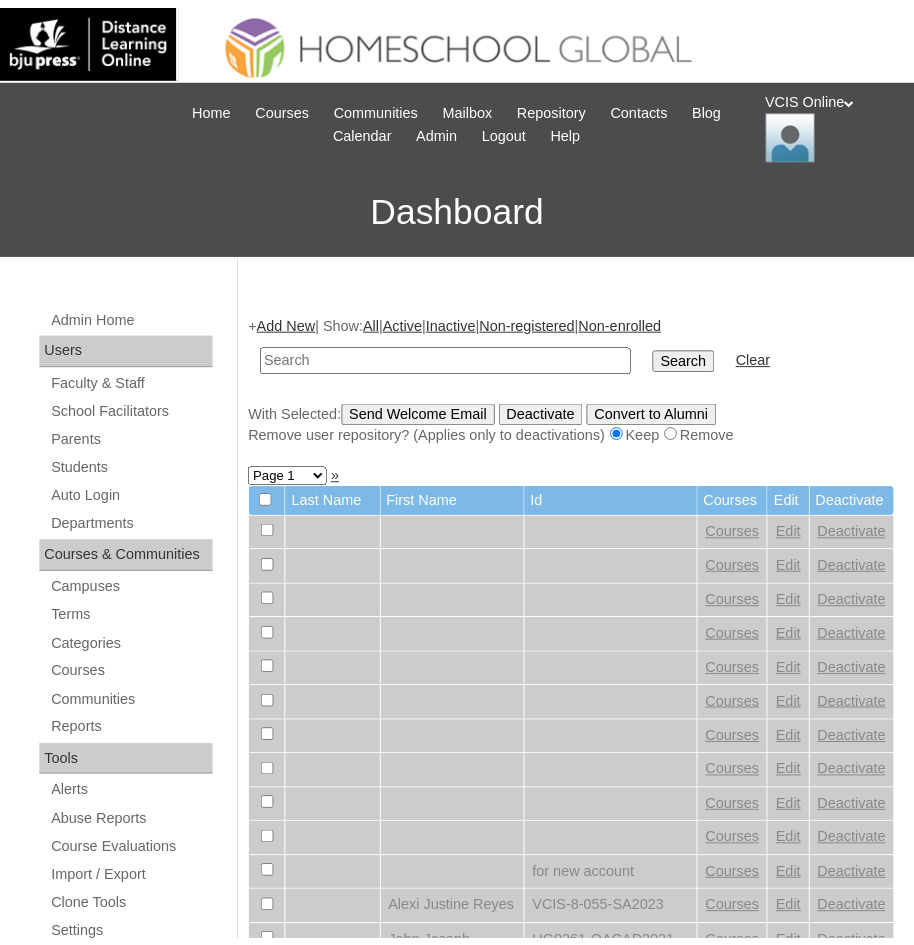 scroll, scrollTop: 0, scrollLeft: 0, axis: both 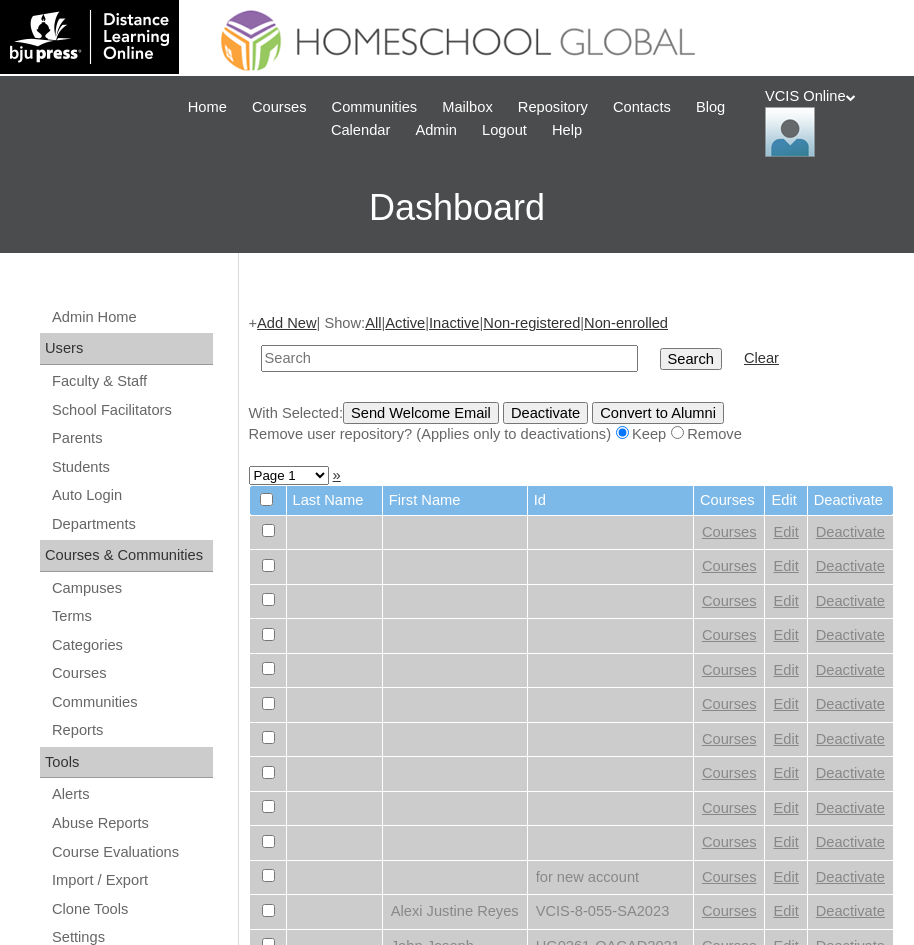 click at bounding box center (449, 358) 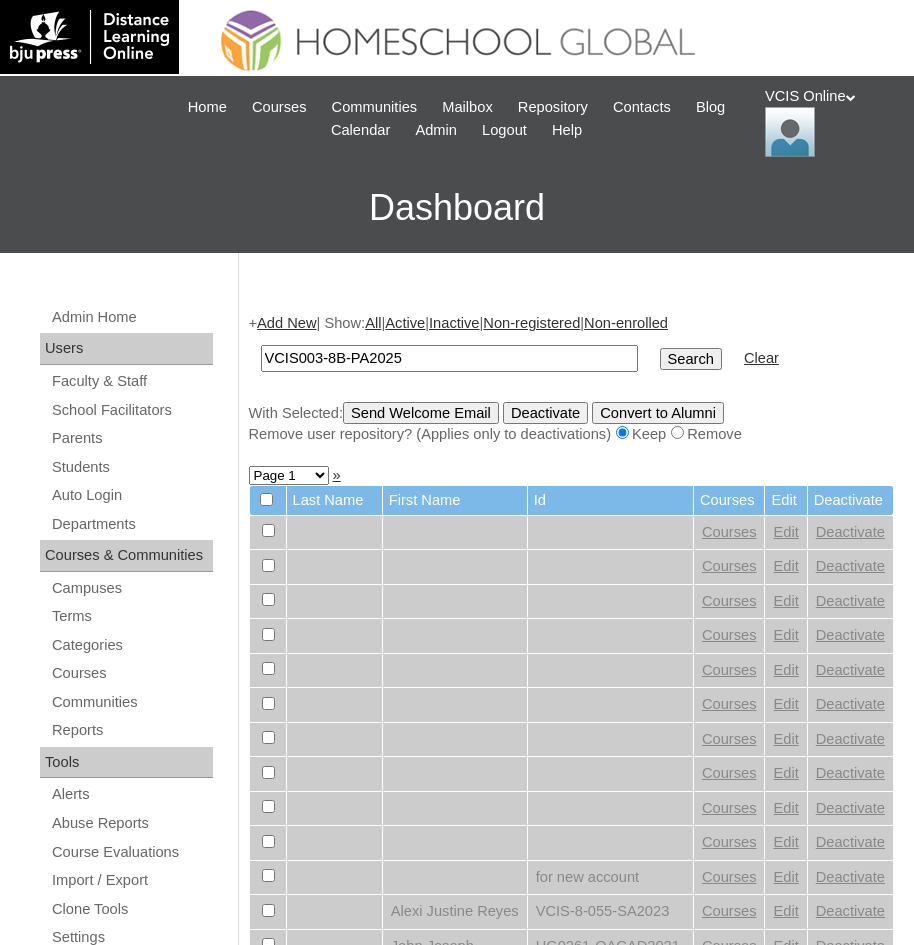 type on "VCIS003-8B-PA2025" 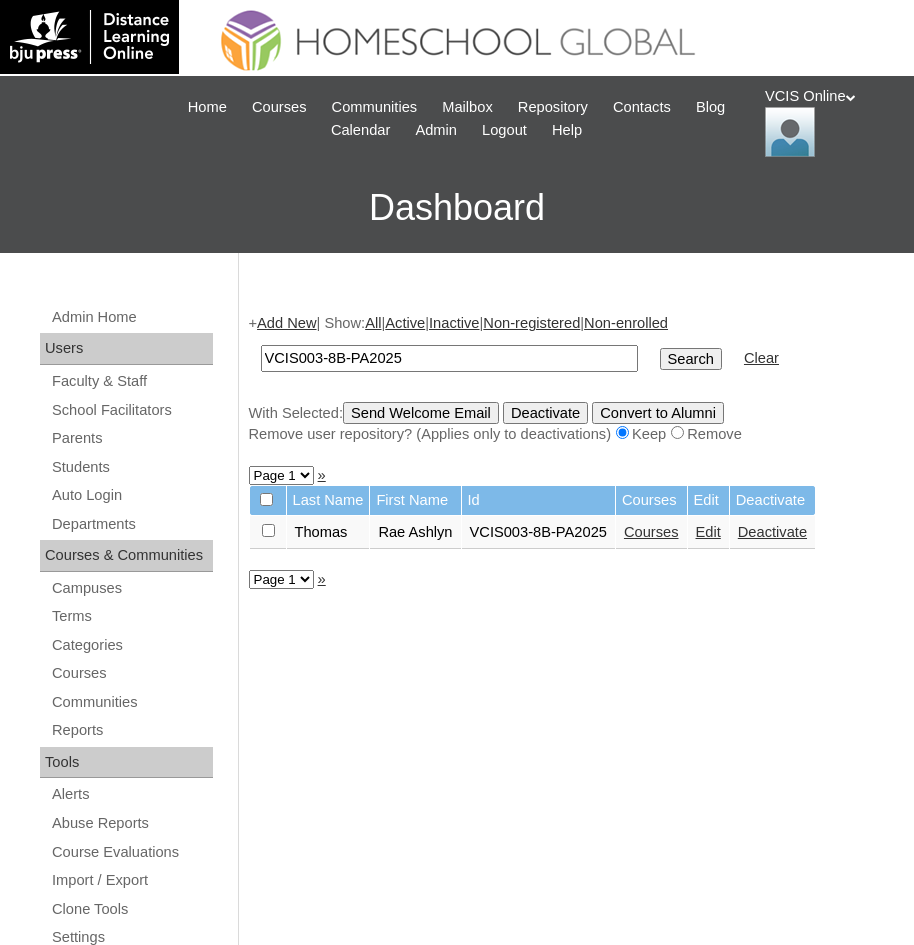 scroll, scrollTop: 0, scrollLeft: 0, axis: both 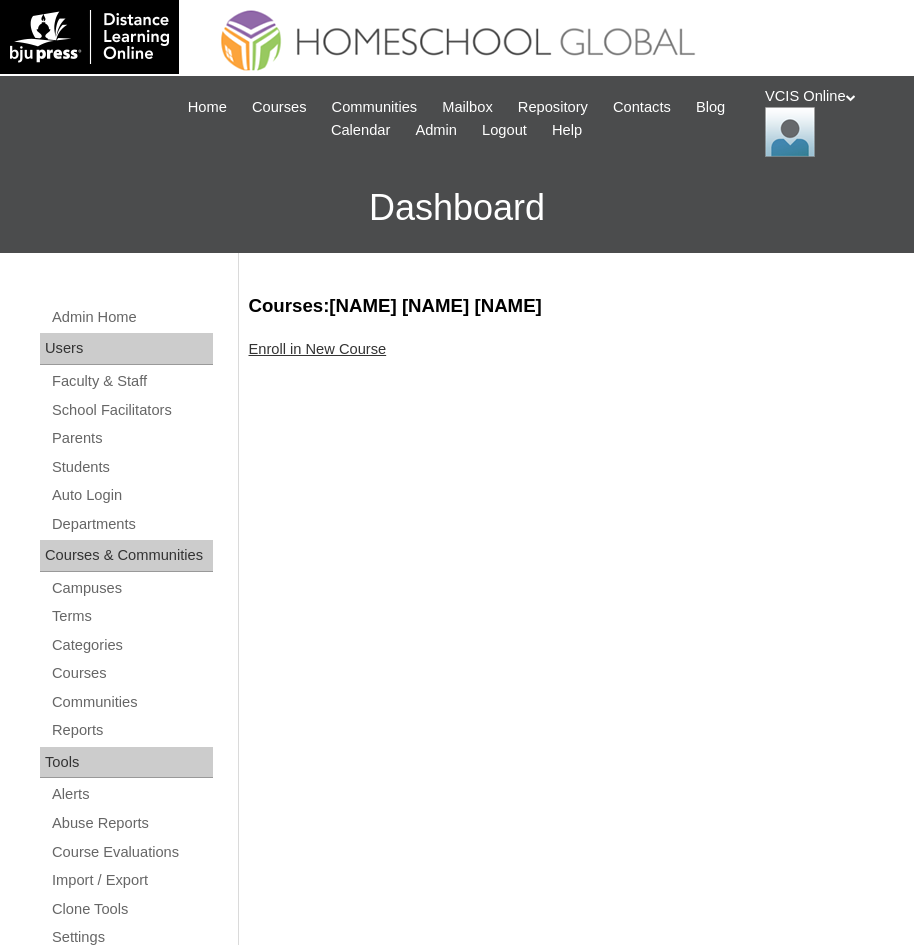 click on "Enroll in New Course" at bounding box center (318, 349) 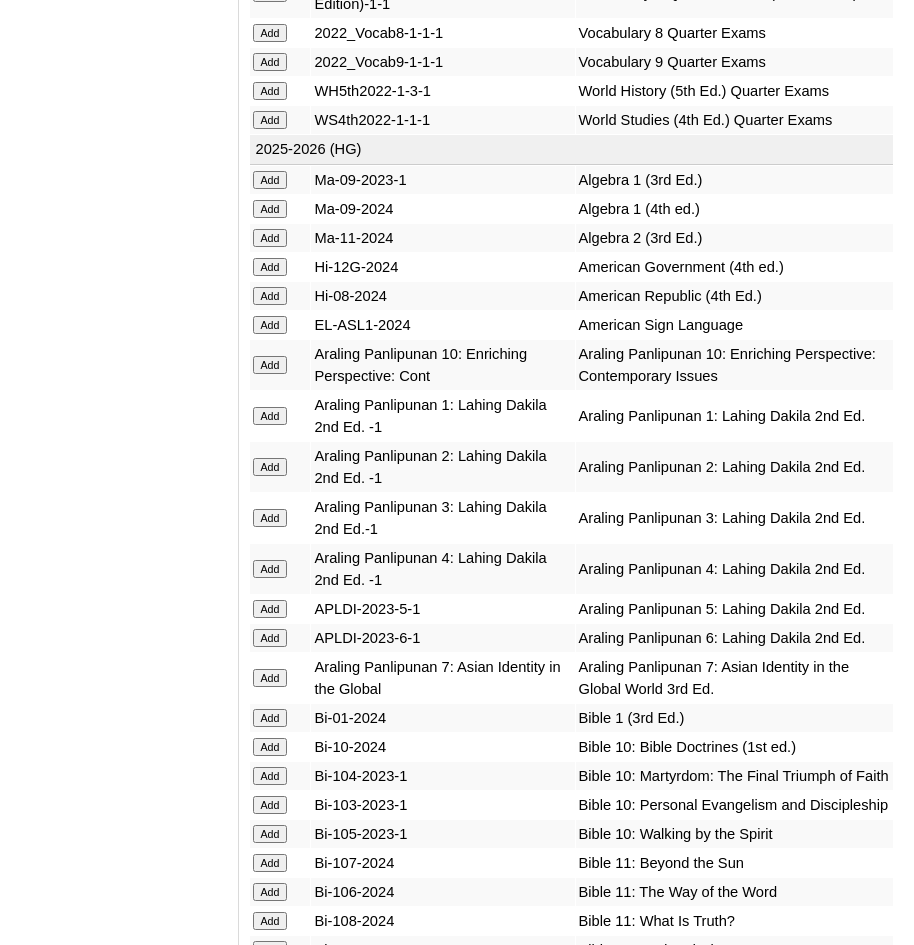 scroll, scrollTop: 4900, scrollLeft: 0, axis: vertical 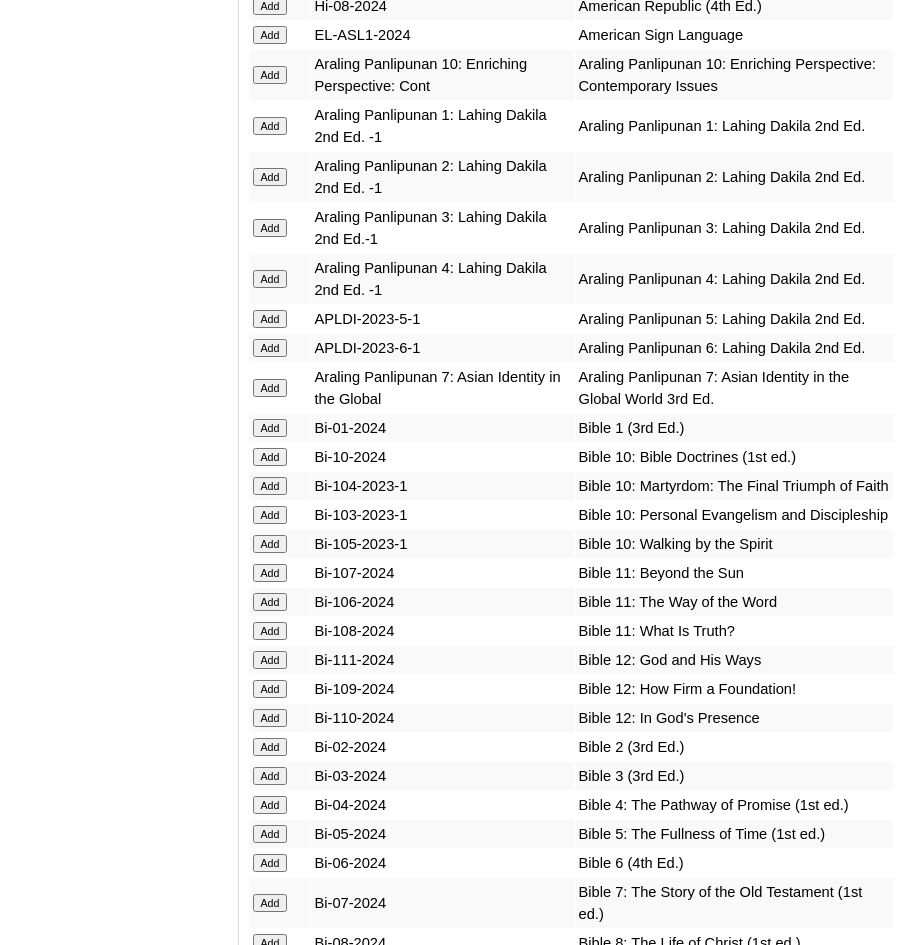 click on "Add" at bounding box center (270, -4501) 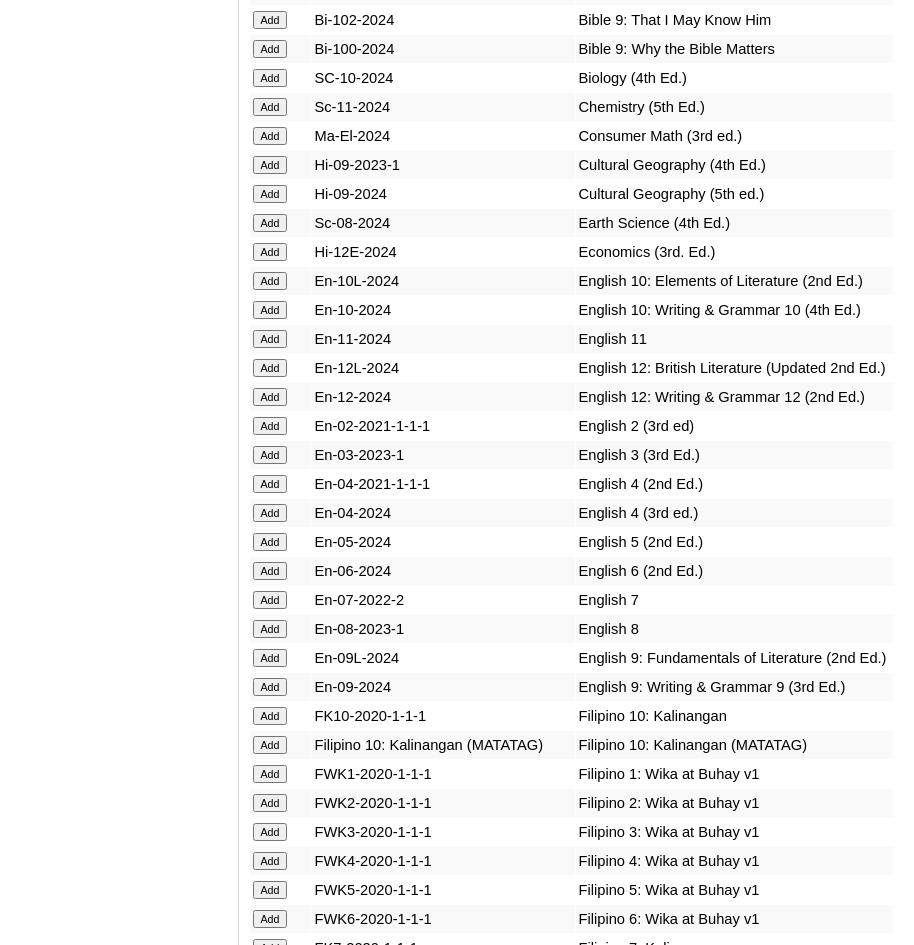 scroll, scrollTop: 5900, scrollLeft: 0, axis: vertical 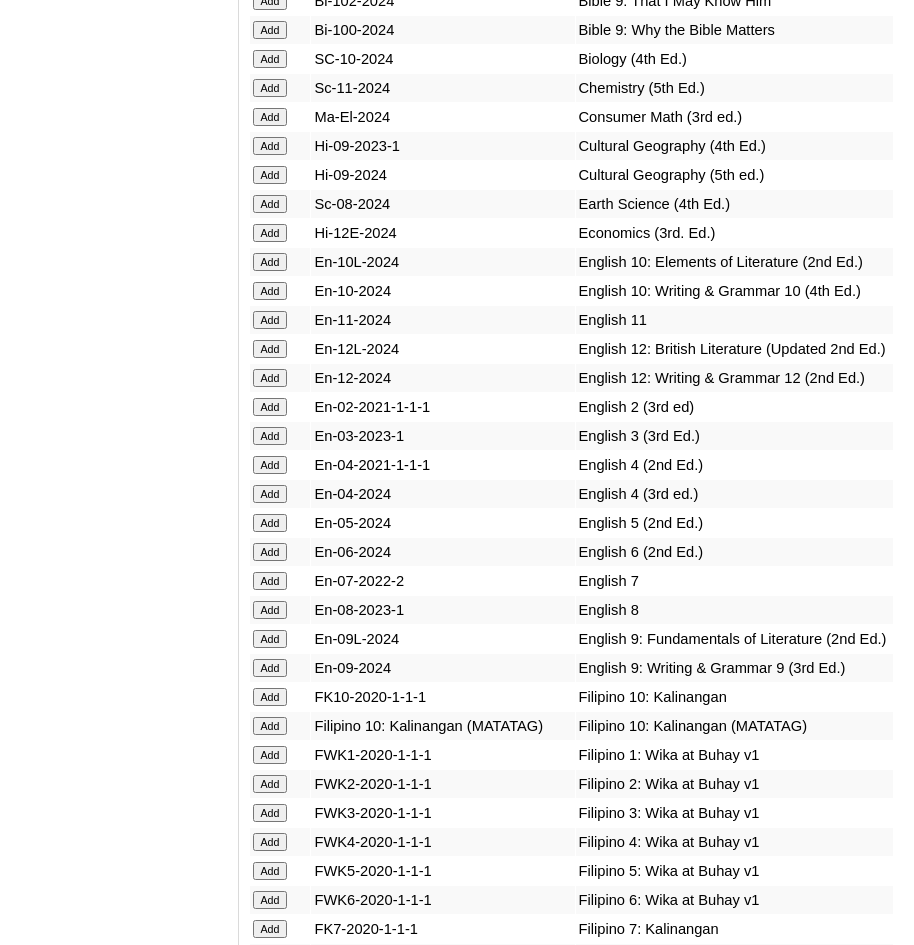 click on "Add" at bounding box center (270, -5501) 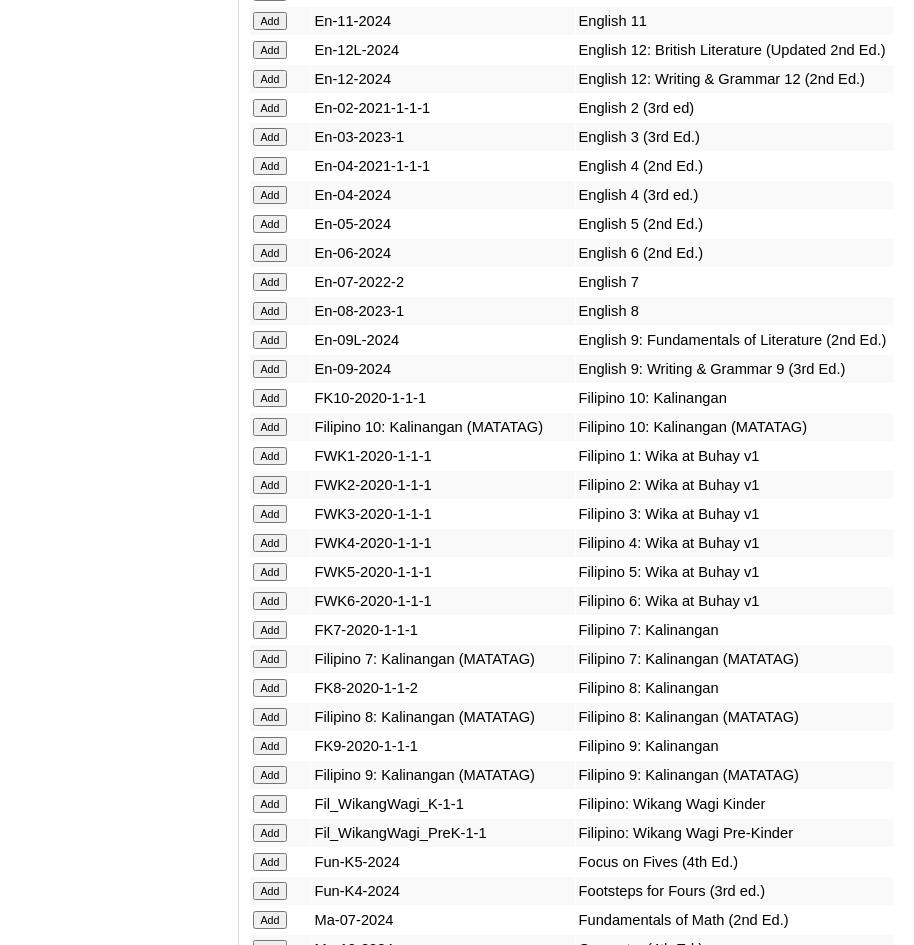scroll, scrollTop: 6200, scrollLeft: 0, axis: vertical 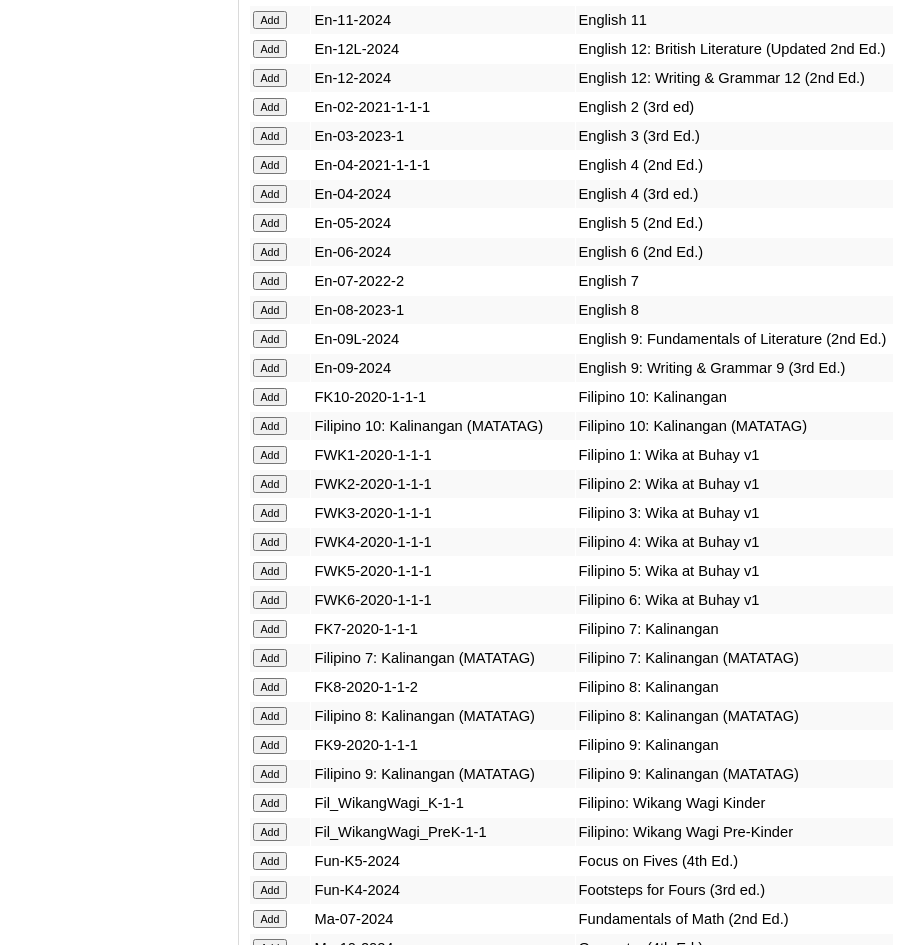 click on "Add" at bounding box center [270, -5801] 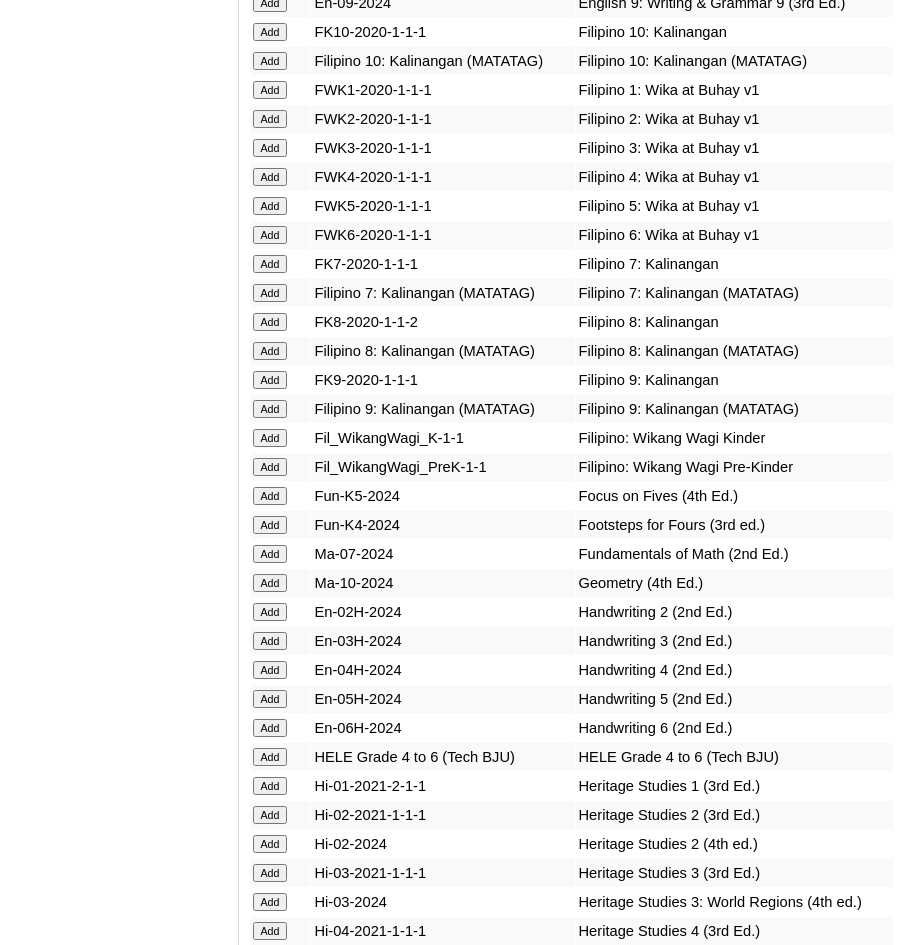 scroll, scrollTop: 6600, scrollLeft: 0, axis: vertical 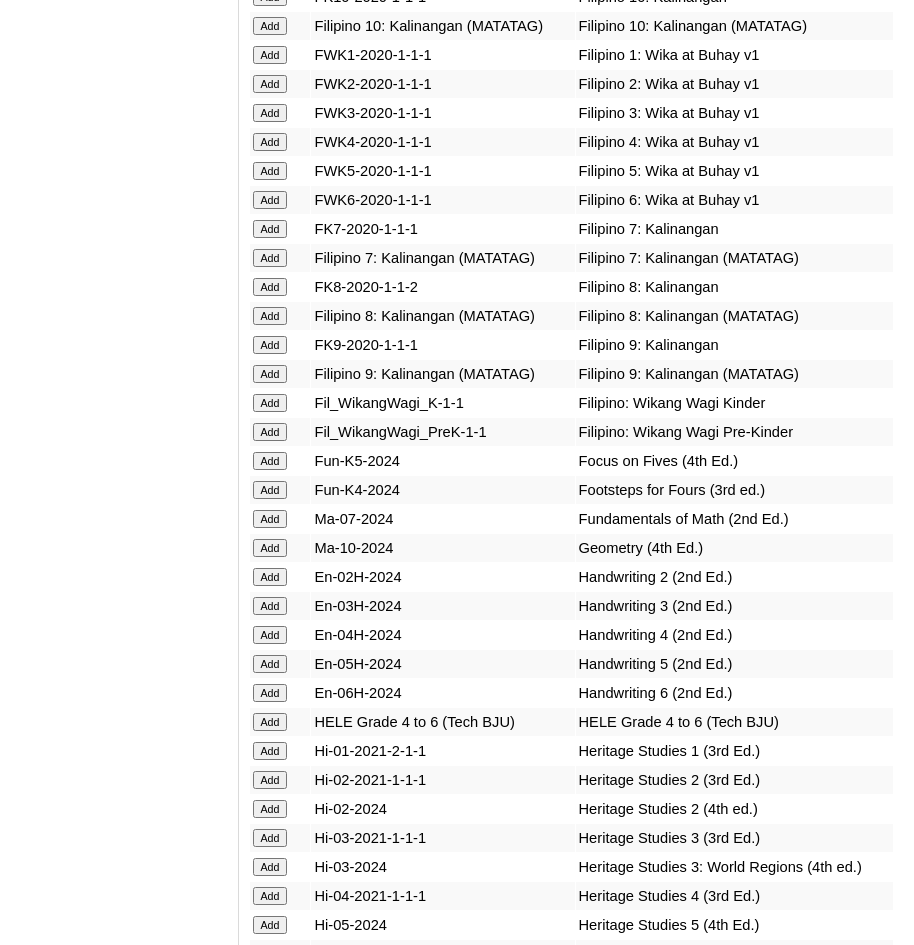 click on "Add" at bounding box center (270, -6201) 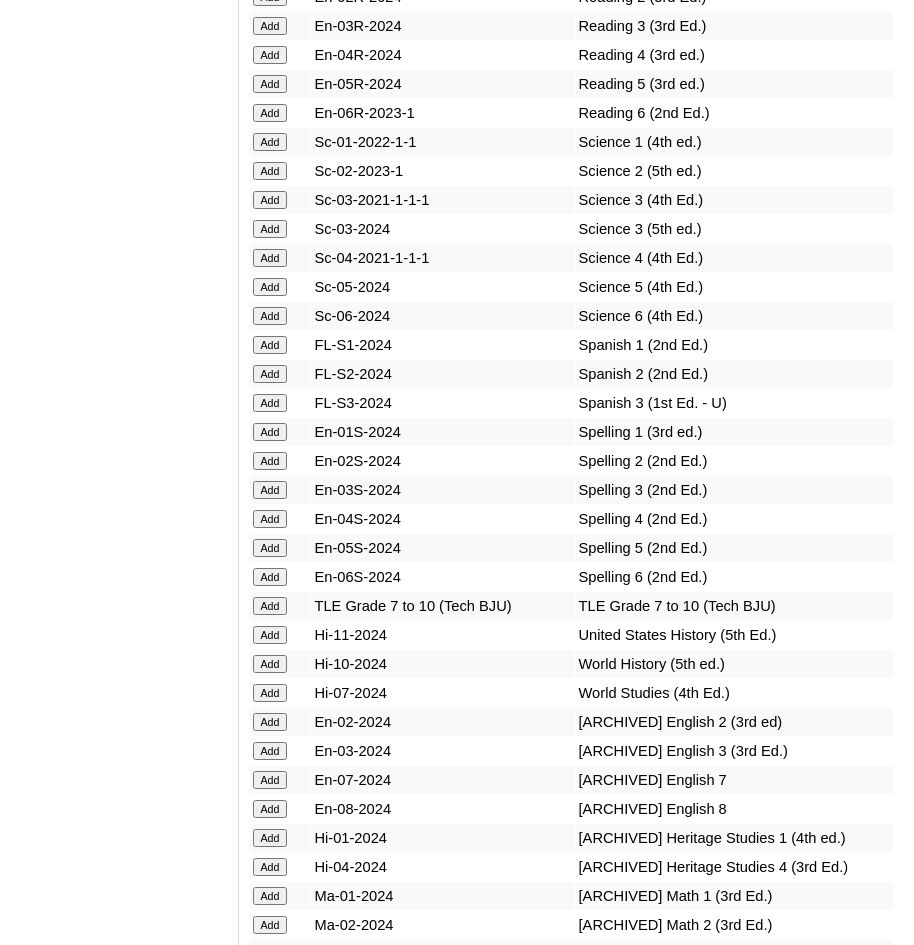 scroll, scrollTop: 8800, scrollLeft: 0, axis: vertical 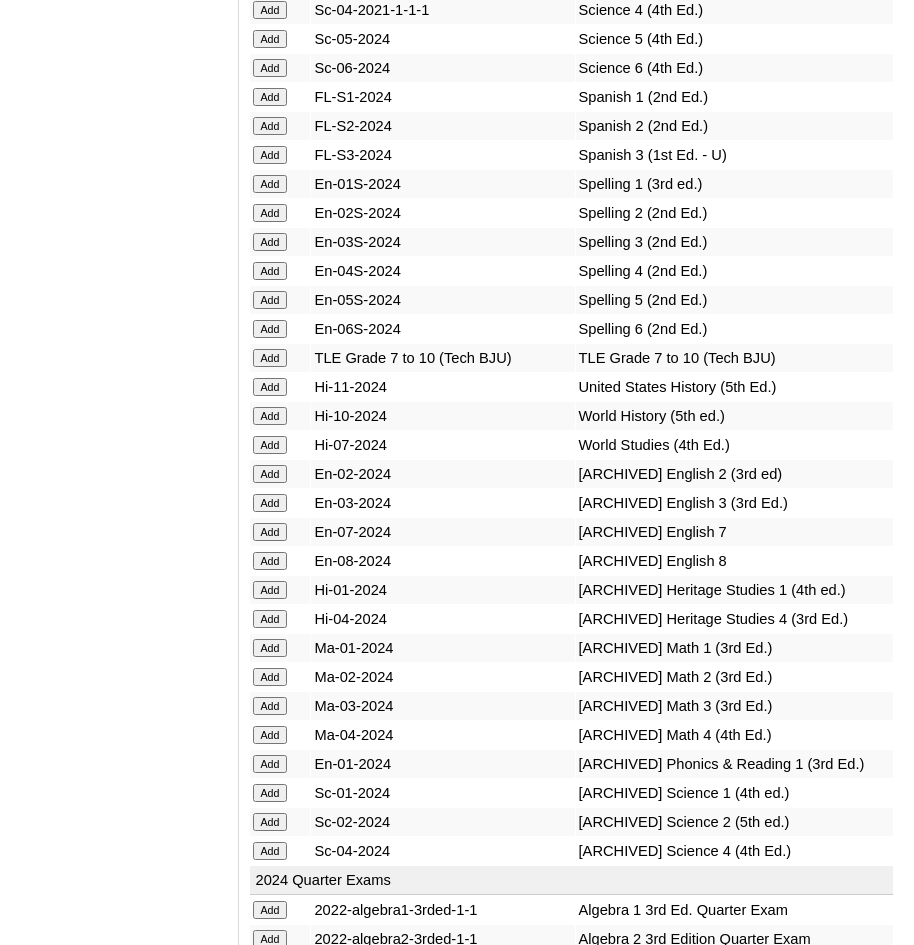 click on "Add" at bounding box center (270, -8401) 